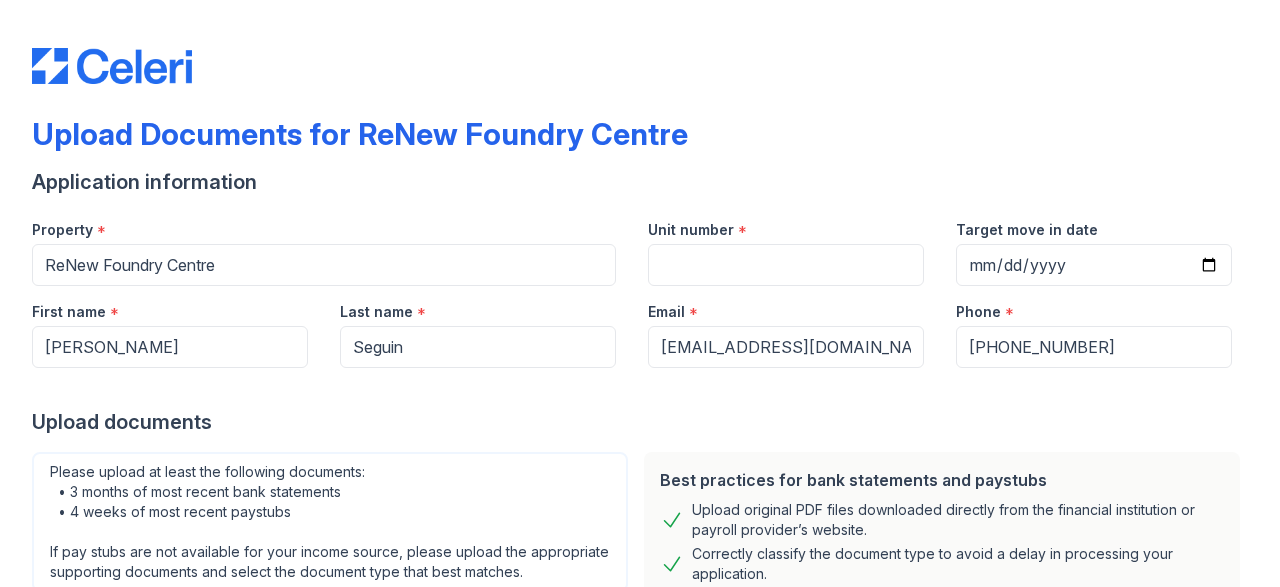 scroll, scrollTop: 0, scrollLeft: 0, axis: both 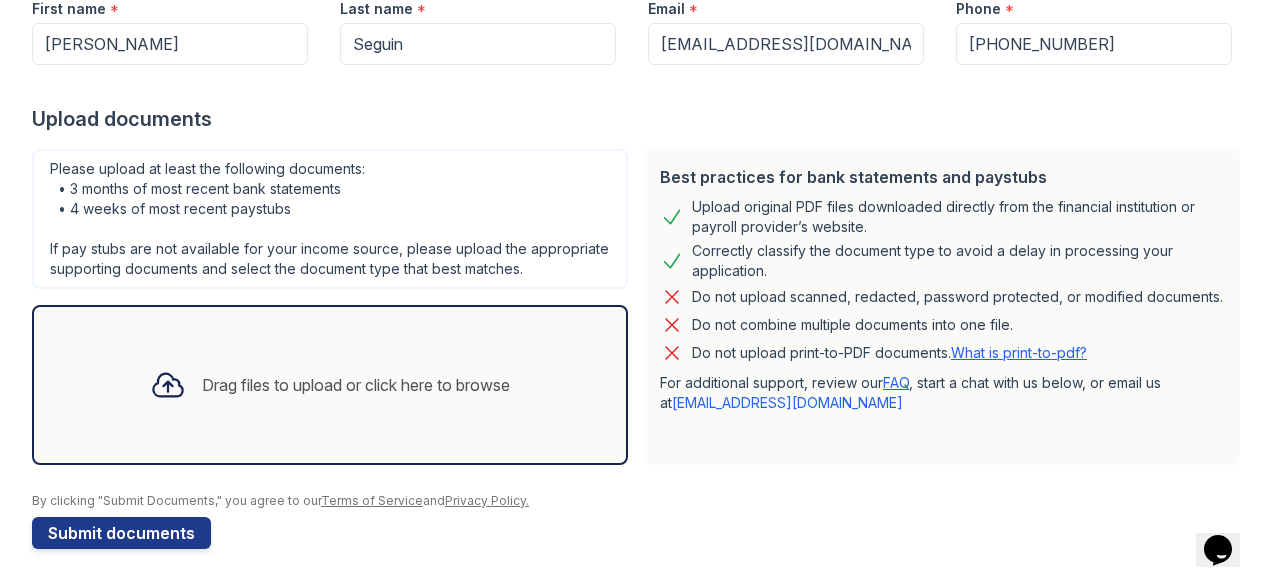 click on "Drag files to upload or click here to browse" at bounding box center (356, 385) 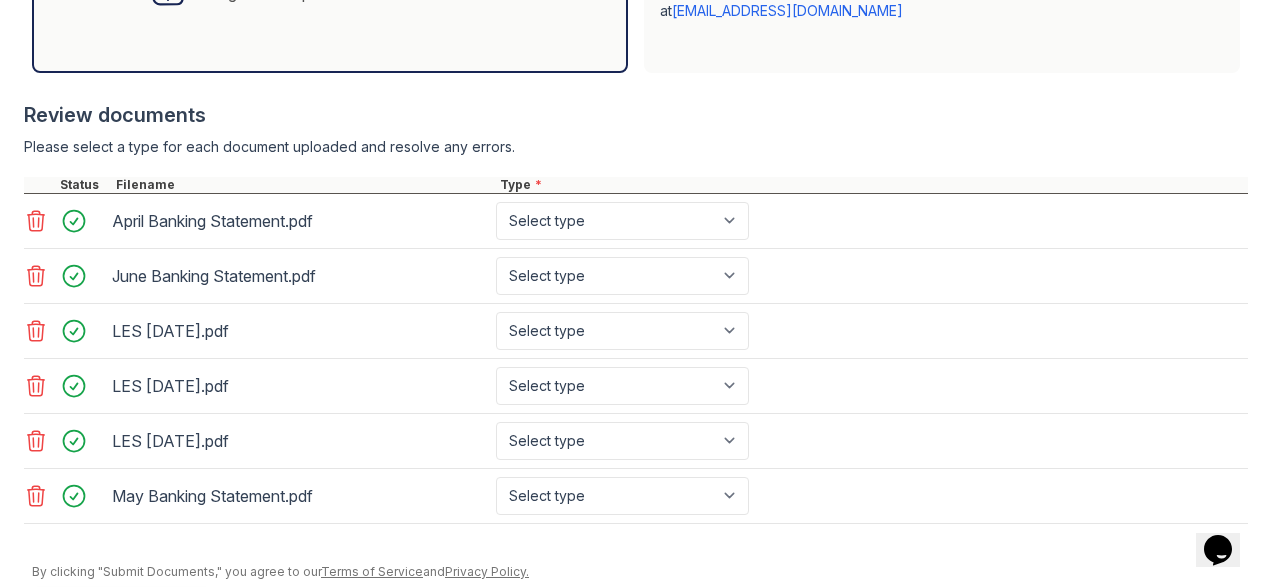 scroll, scrollTop: 695, scrollLeft: 0, axis: vertical 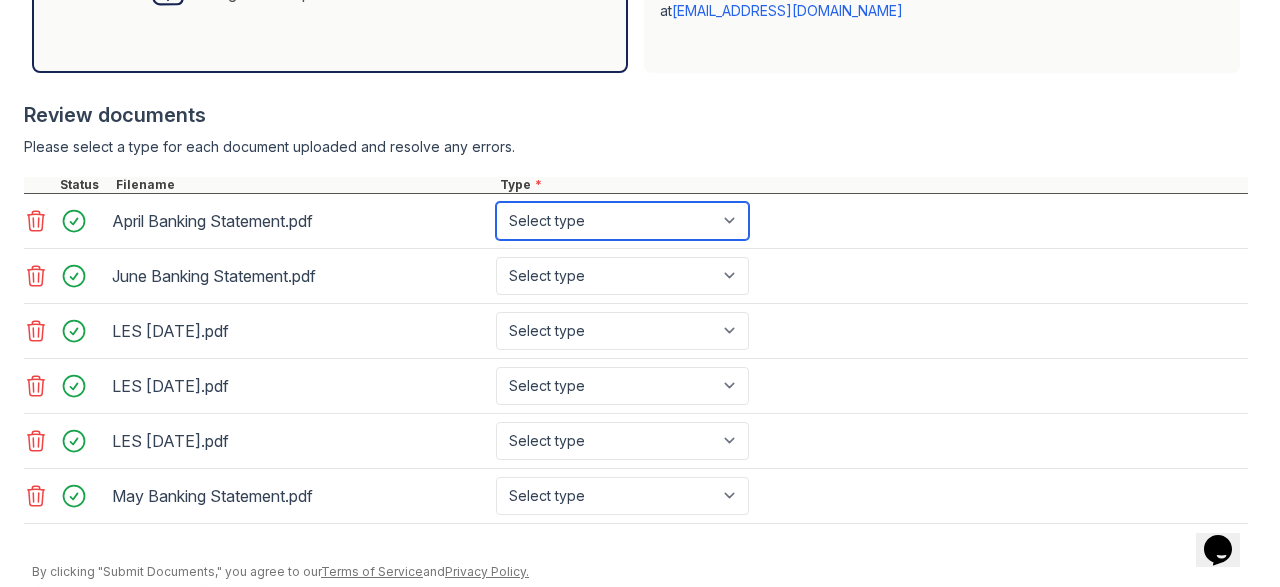 click on "Select type
Paystub
Bank Statement
Offer Letter
Tax Documents
Benefit Award Letter
Investment Account Statement
Other" at bounding box center (622, 221) 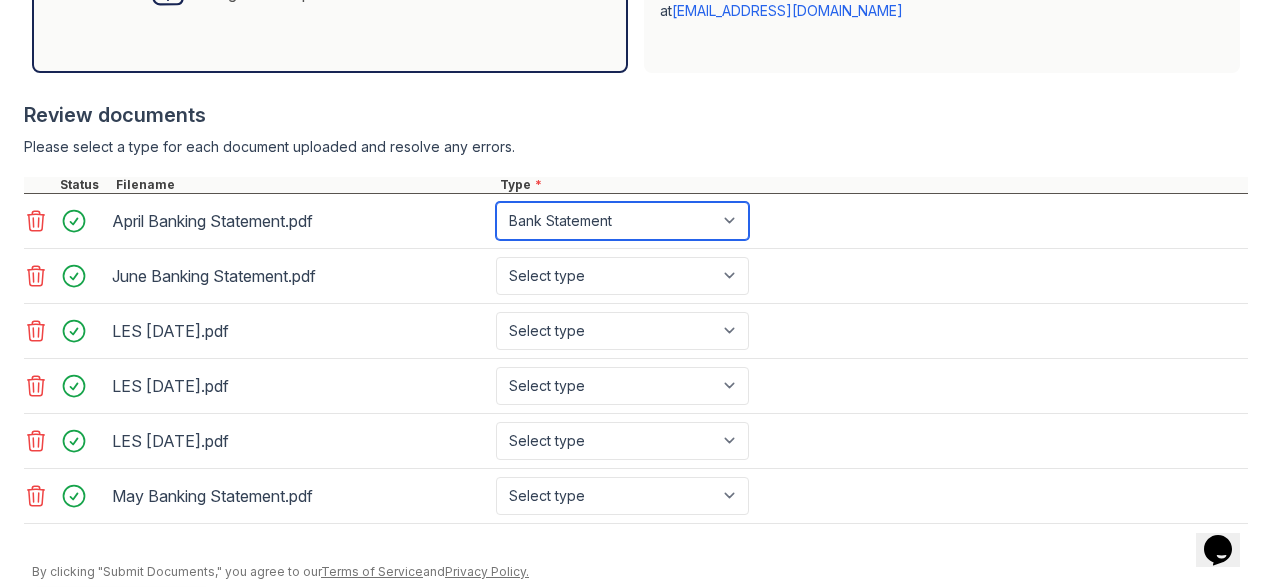 click on "Bank Statement" at bounding box center [0, 0] 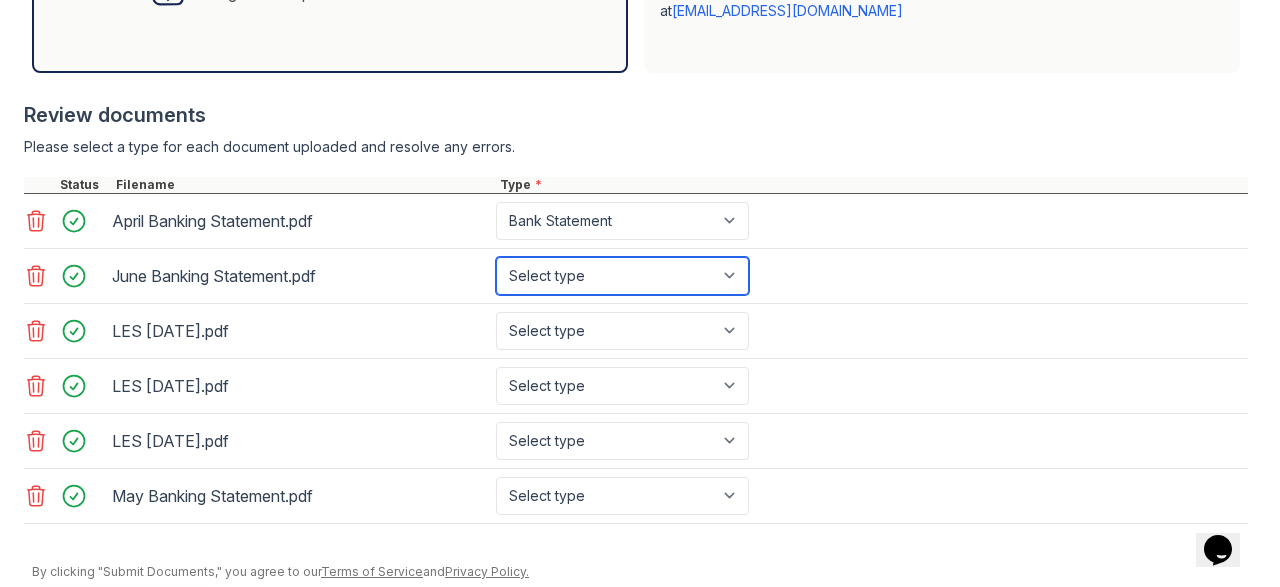 click on "Select type
Paystub
Bank Statement
Offer Letter
Tax Documents
Benefit Award Letter
Investment Account Statement
Other" at bounding box center [622, 276] 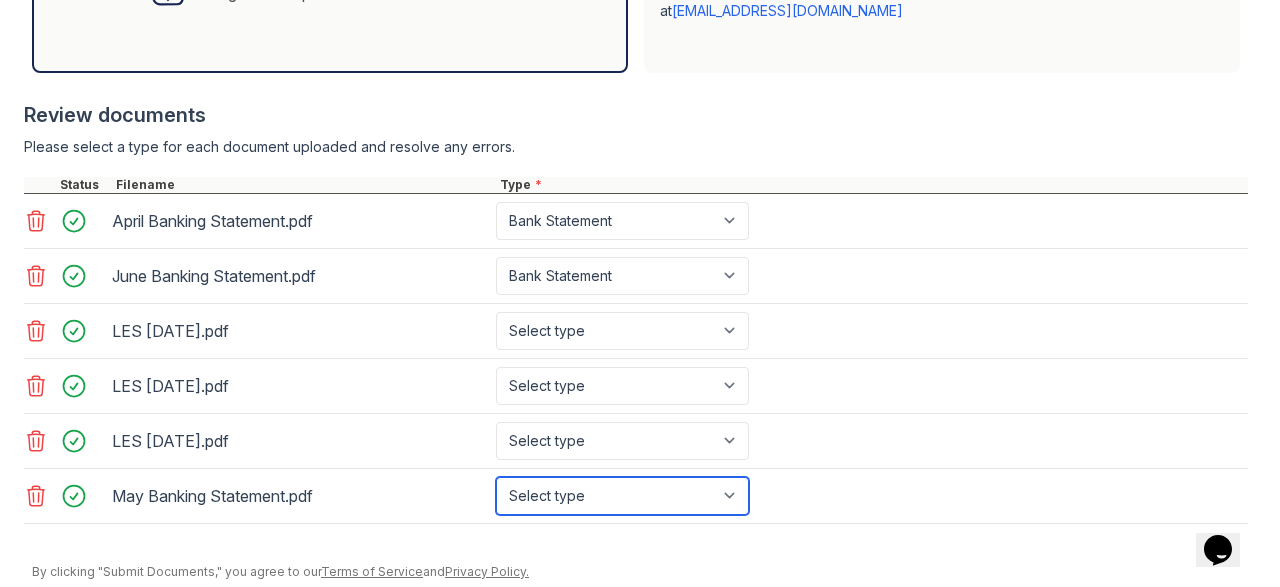 click on "Select type
Paystub
Bank Statement
Offer Letter
Tax Documents
Benefit Award Letter
Investment Account Statement
Other" at bounding box center [622, 496] 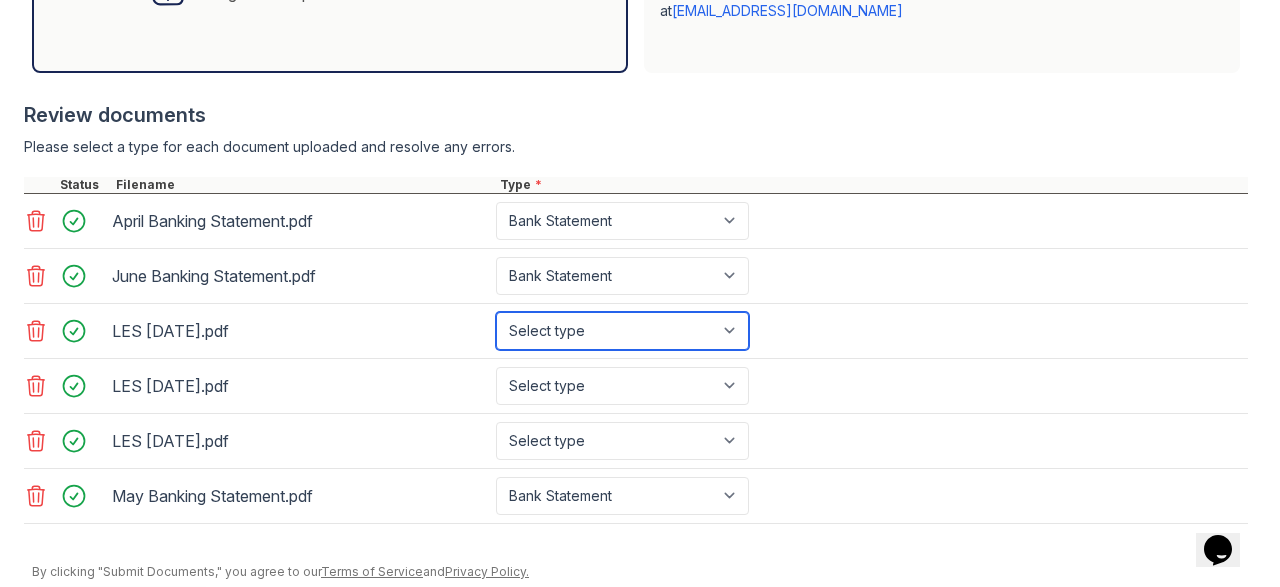 click on "Select type
Paystub
Bank Statement
Offer Letter
Tax Documents
Benefit Award Letter
Investment Account Statement
Other" at bounding box center (622, 331) 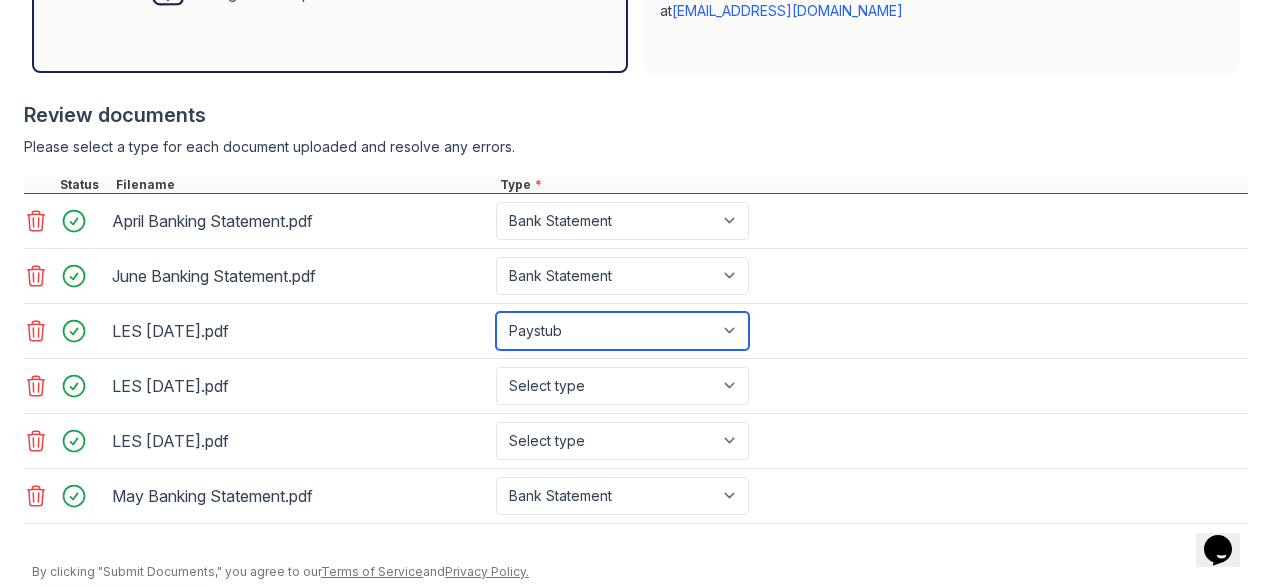 click on "Paystub" at bounding box center [0, 0] 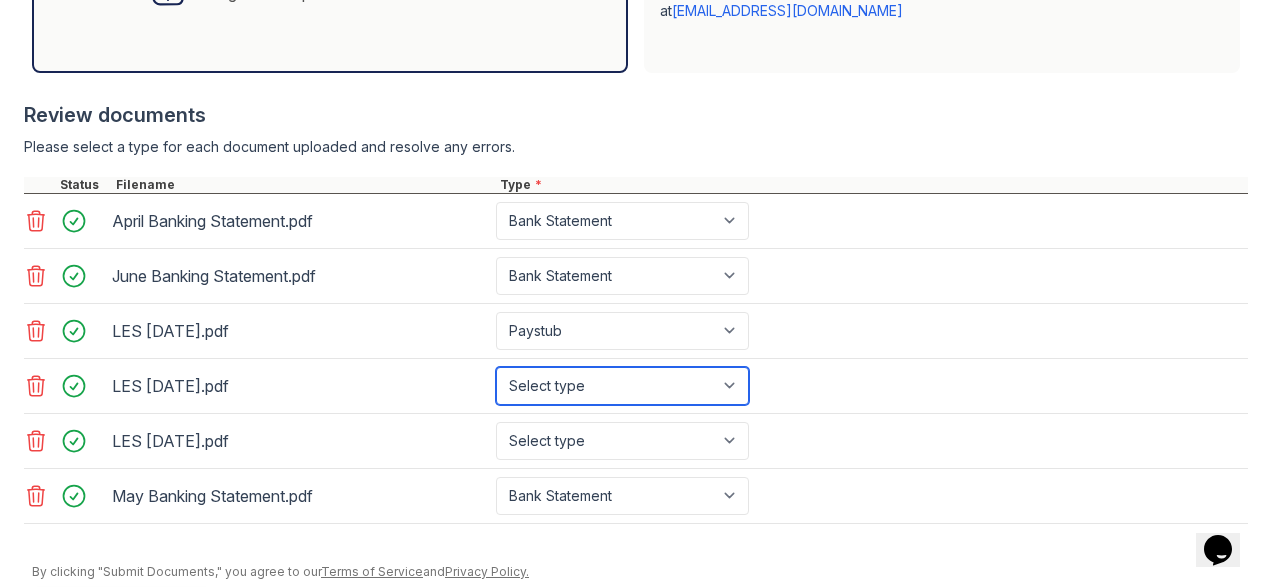 click on "Select type
Paystub
Bank Statement
Offer Letter
Tax Documents
Benefit Award Letter
Investment Account Statement
Other" at bounding box center [622, 386] 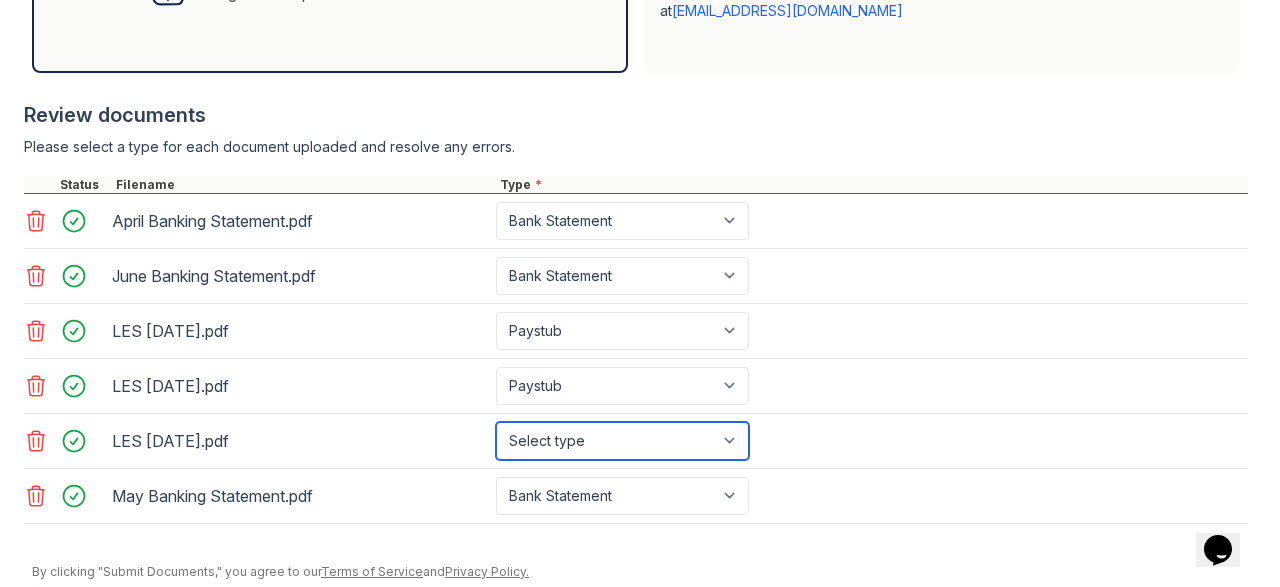click on "Select type
Paystub
Bank Statement
Offer Letter
Tax Documents
Benefit Award Letter
Investment Account Statement
Other" at bounding box center [622, 441] 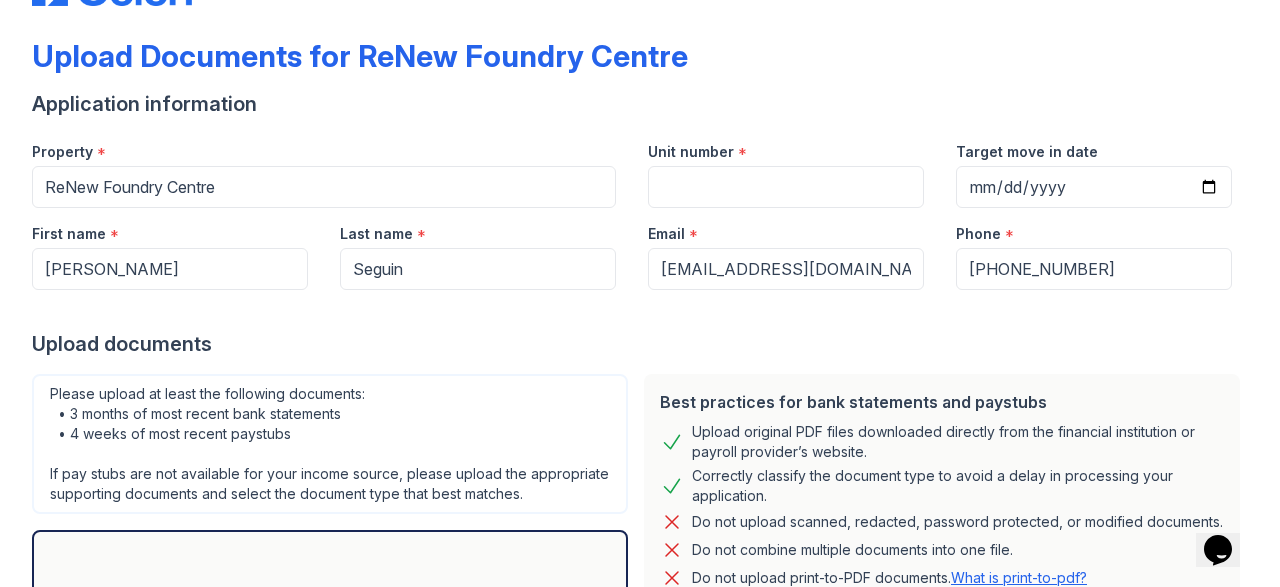 scroll, scrollTop: 77, scrollLeft: 0, axis: vertical 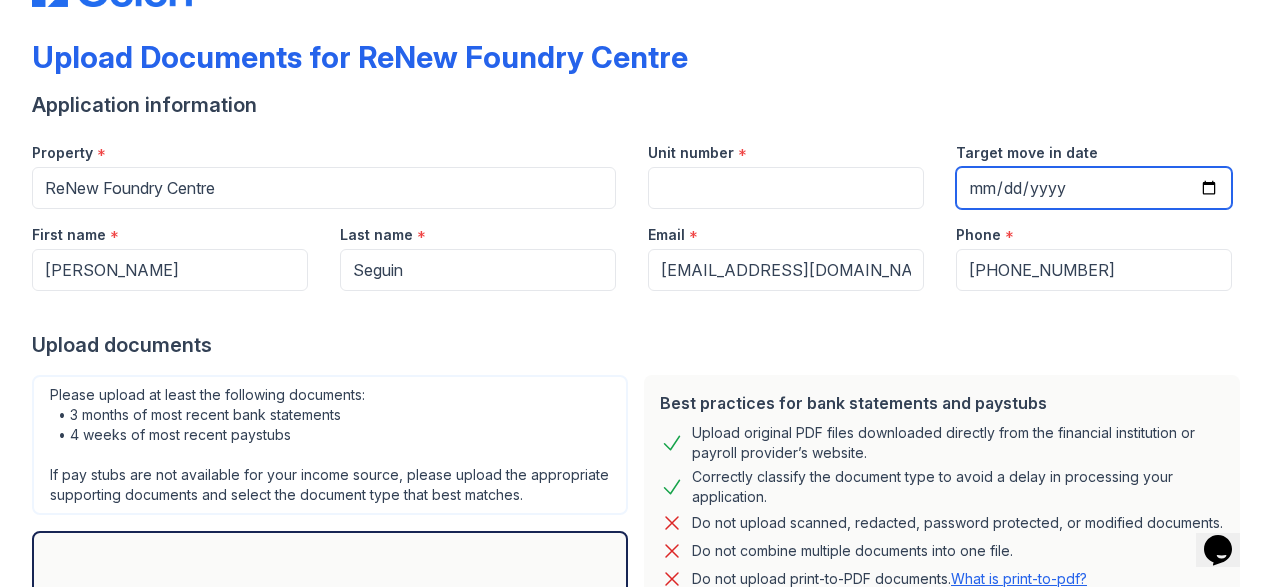 click on "Target move in date" at bounding box center [1094, 188] 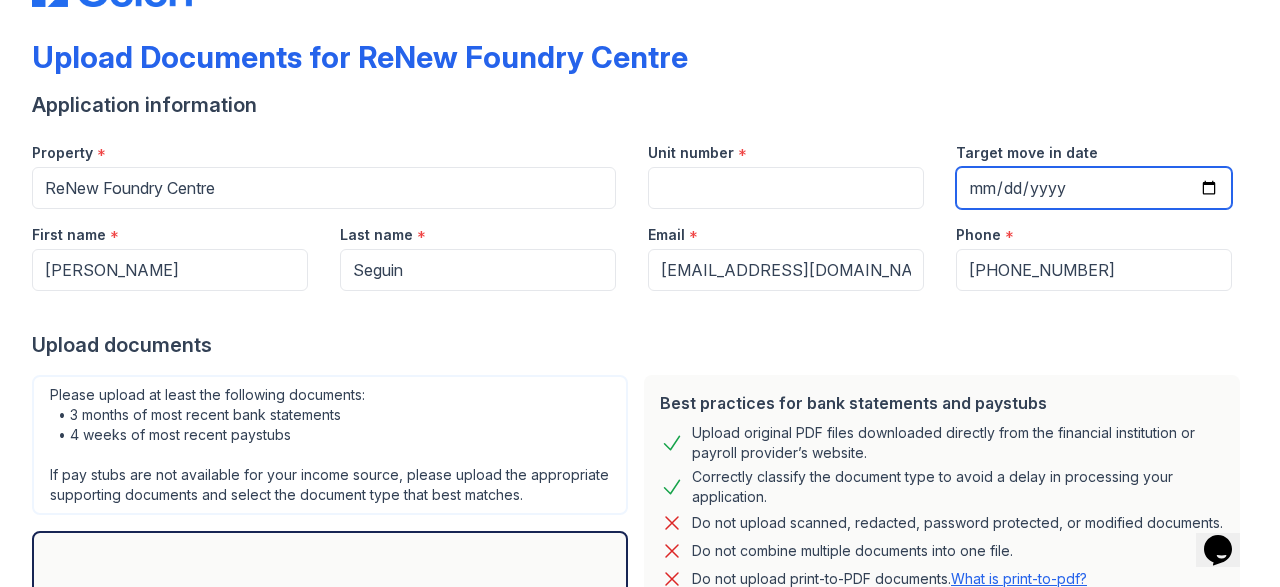 click on "Target move in date" at bounding box center [1094, 188] 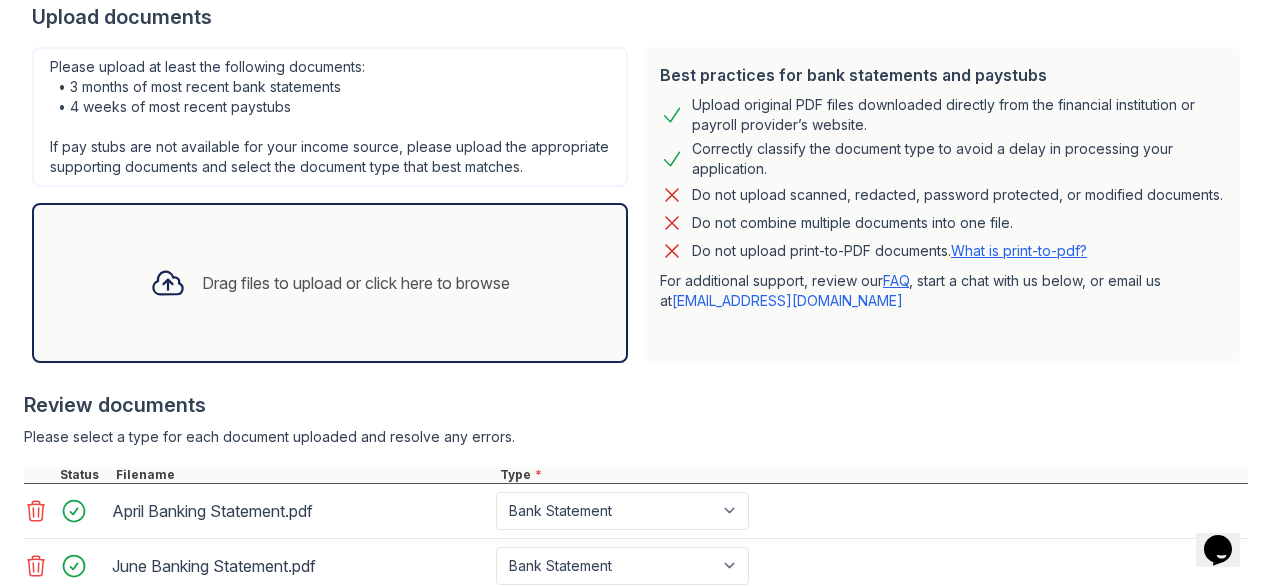 scroll, scrollTop: 760, scrollLeft: 0, axis: vertical 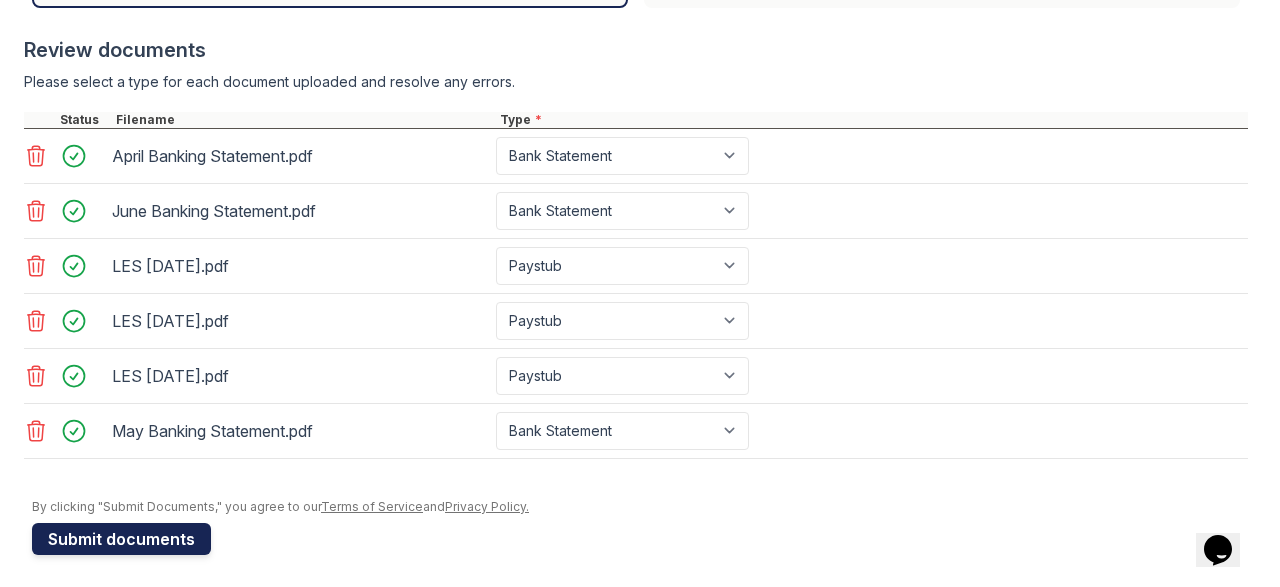 click on "Submit documents" at bounding box center (121, 539) 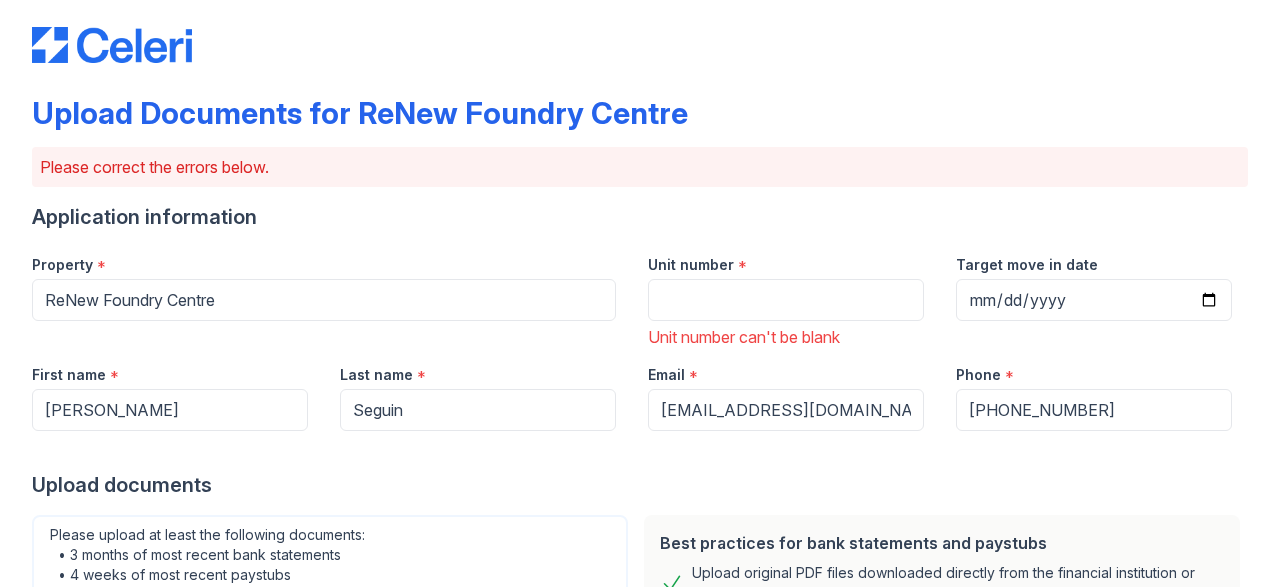 scroll, scrollTop: 21, scrollLeft: 0, axis: vertical 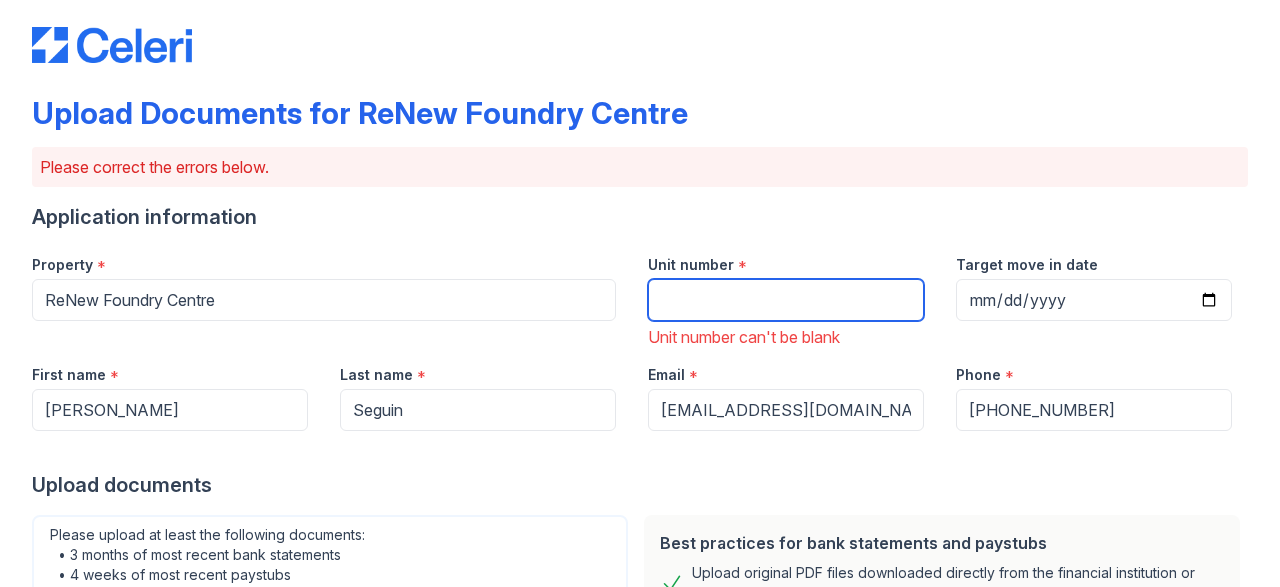 click on "Unit number" at bounding box center (786, 300) 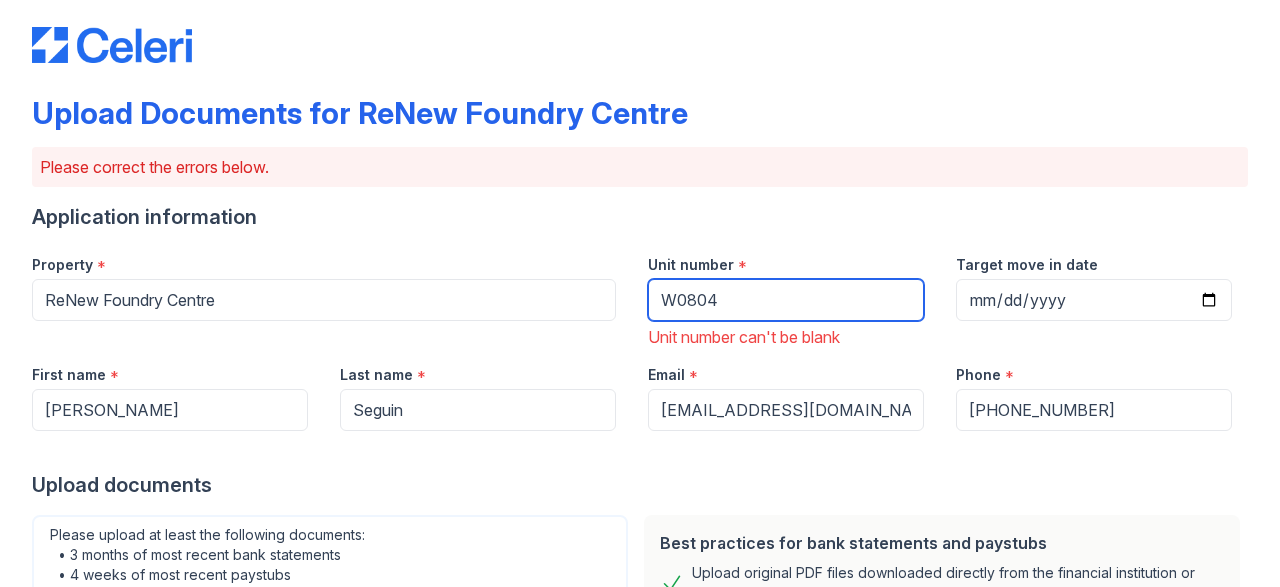 type on "W0804" 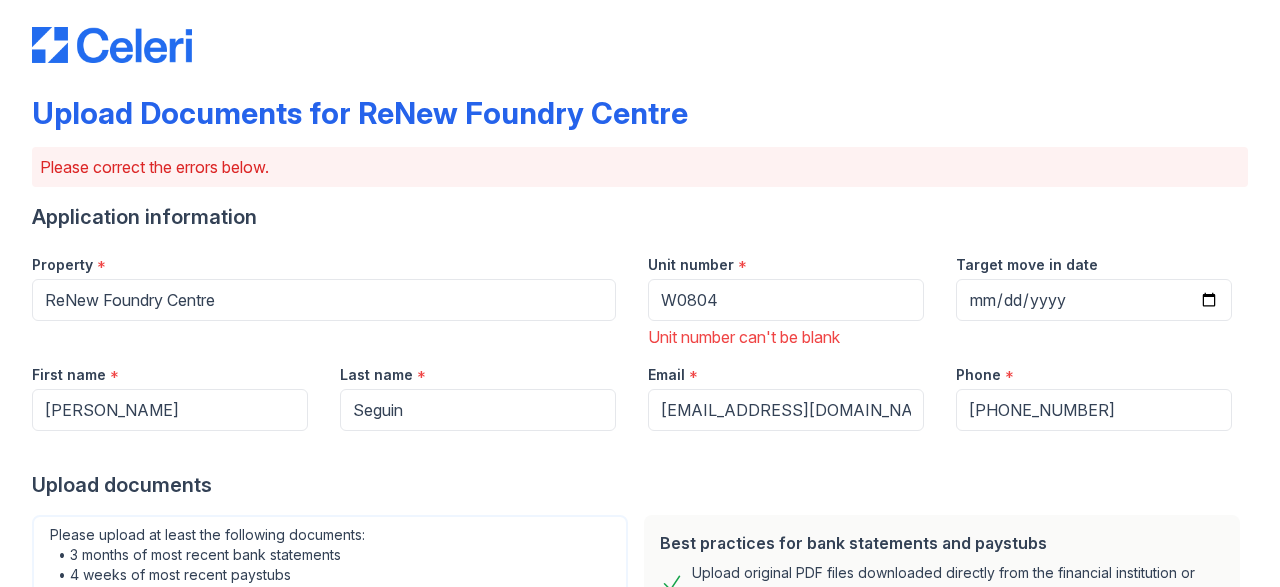 click on "Application information" at bounding box center [640, 217] 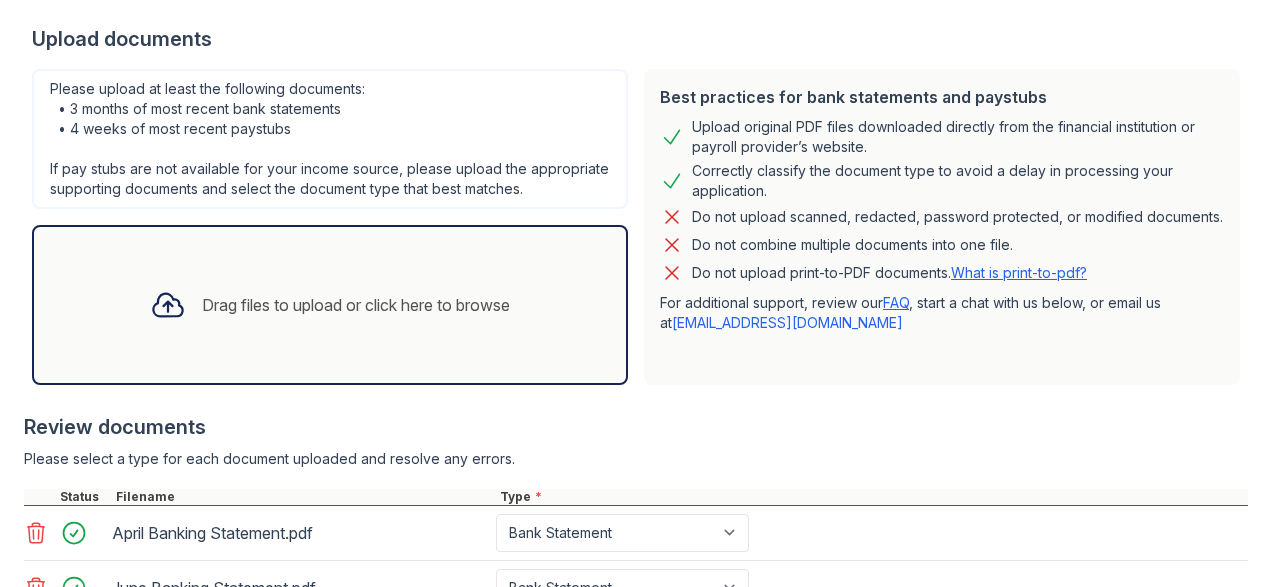scroll, scrollTop: 844, scrollLeft: 0, axis: vertical 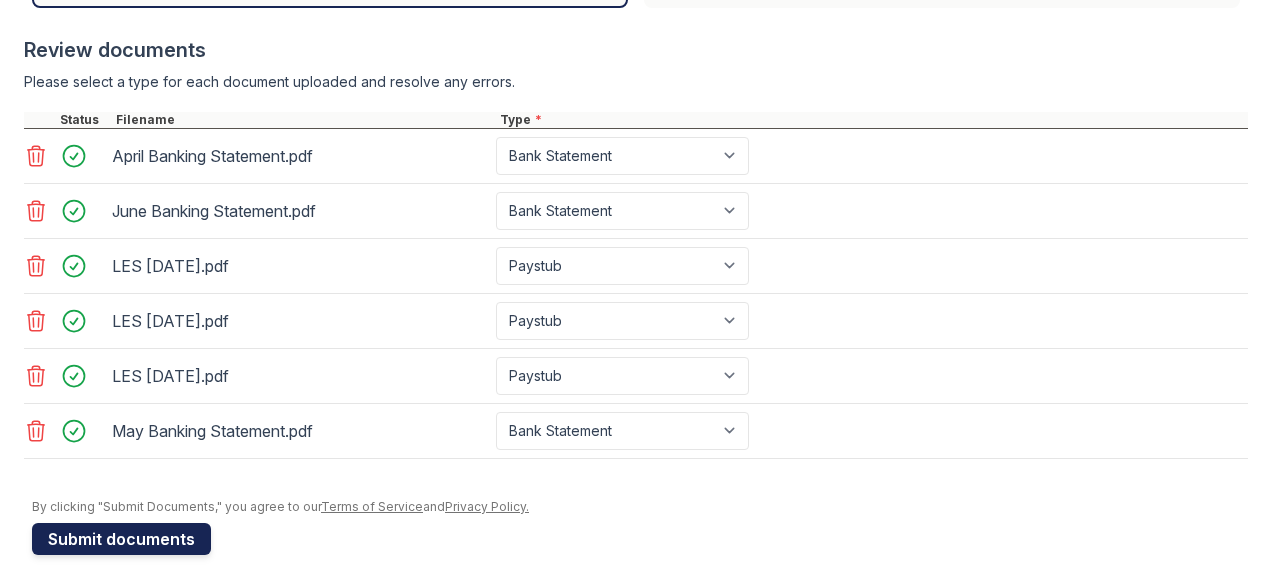 click on "Submit documents" at bounding box center [121, 539] 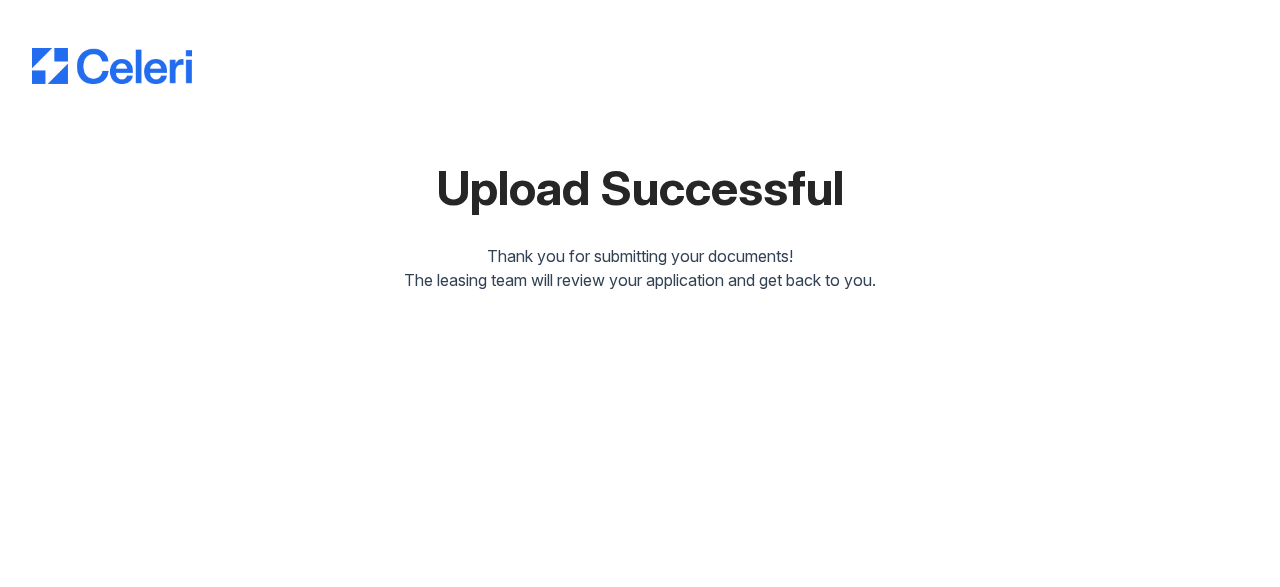click on "Thank you for submitting your documents!" at bounding box center (640, 256) 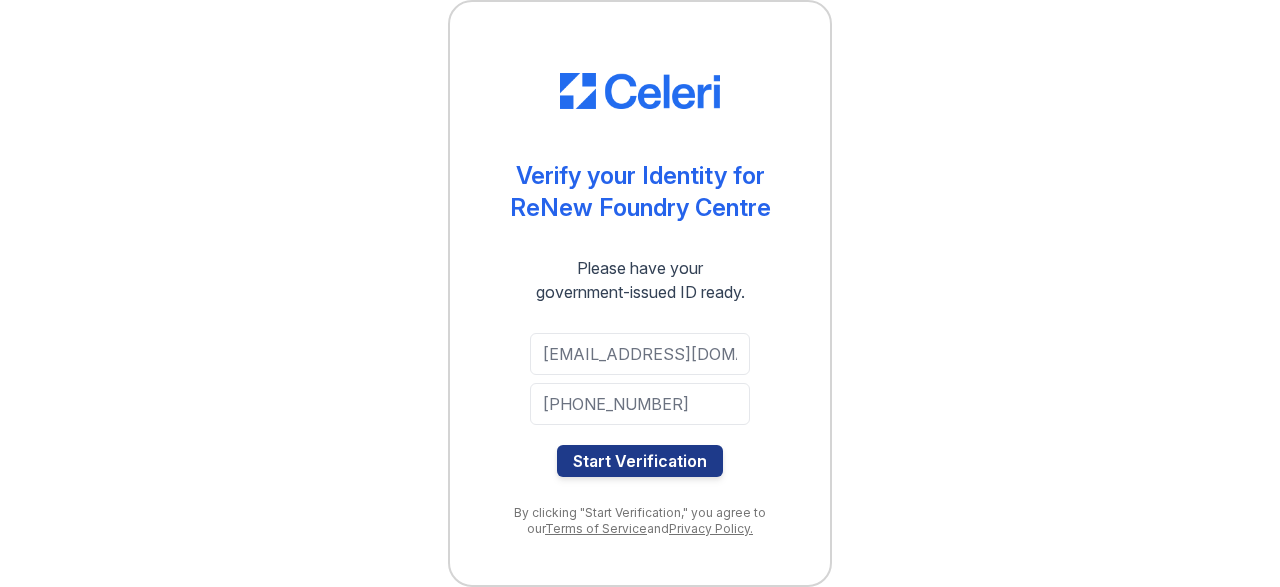 scroll, scrollTop: 0, scrollLeft: 0, axis: both 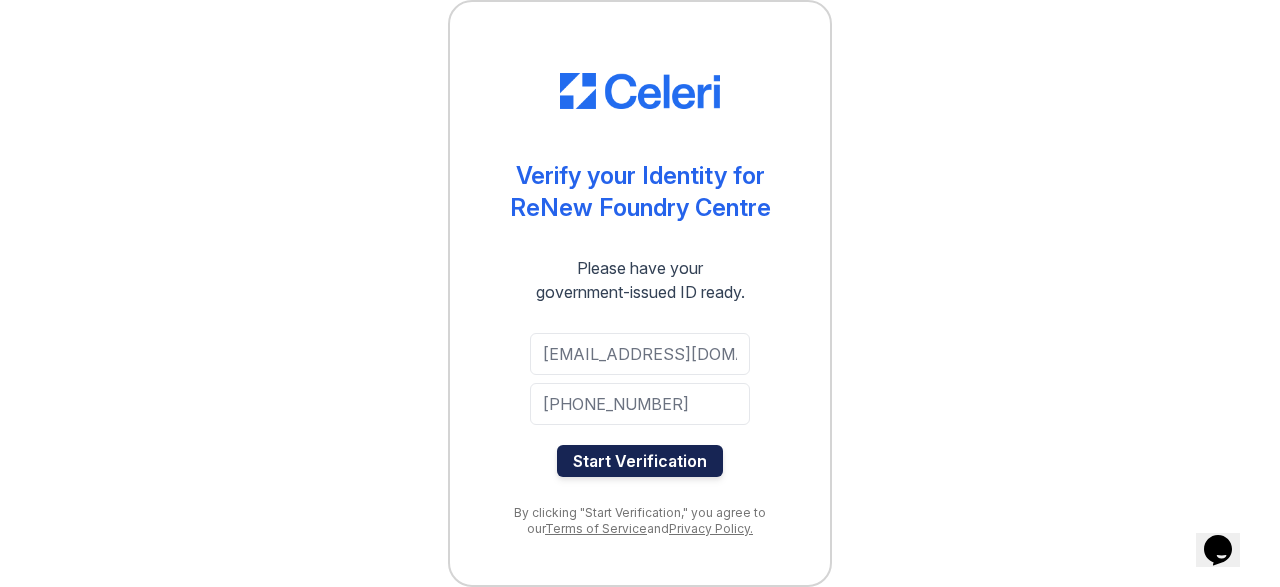 click on "Start Verification" at bounding box center [640, 461] 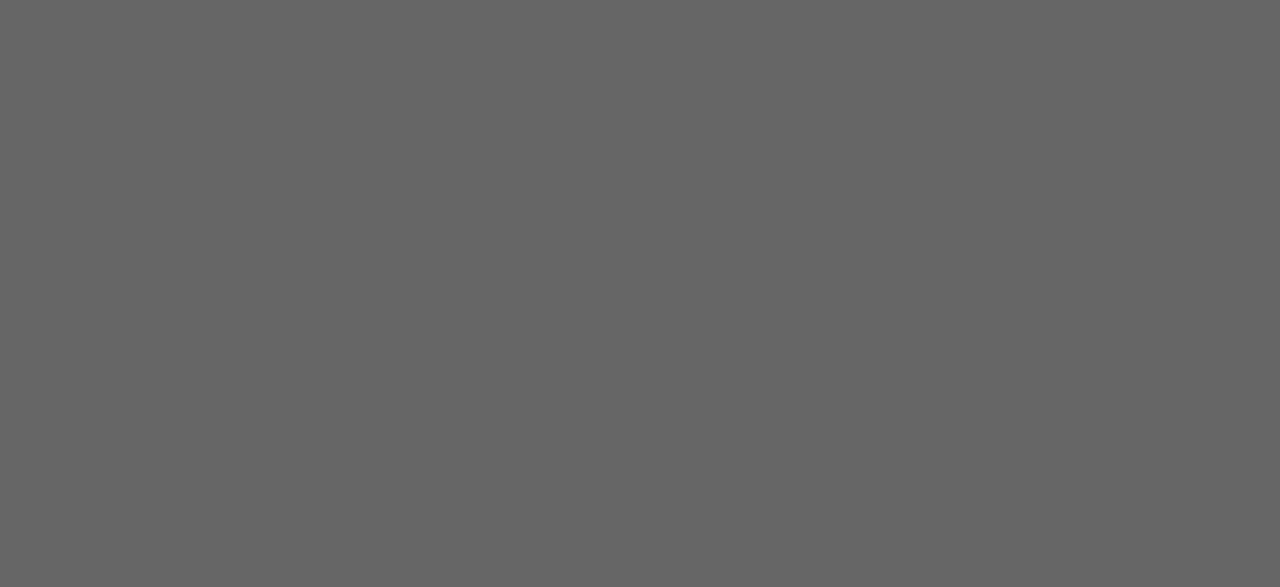 scroll, scrollTop: 0, scrollLeft: 0, axis: both 